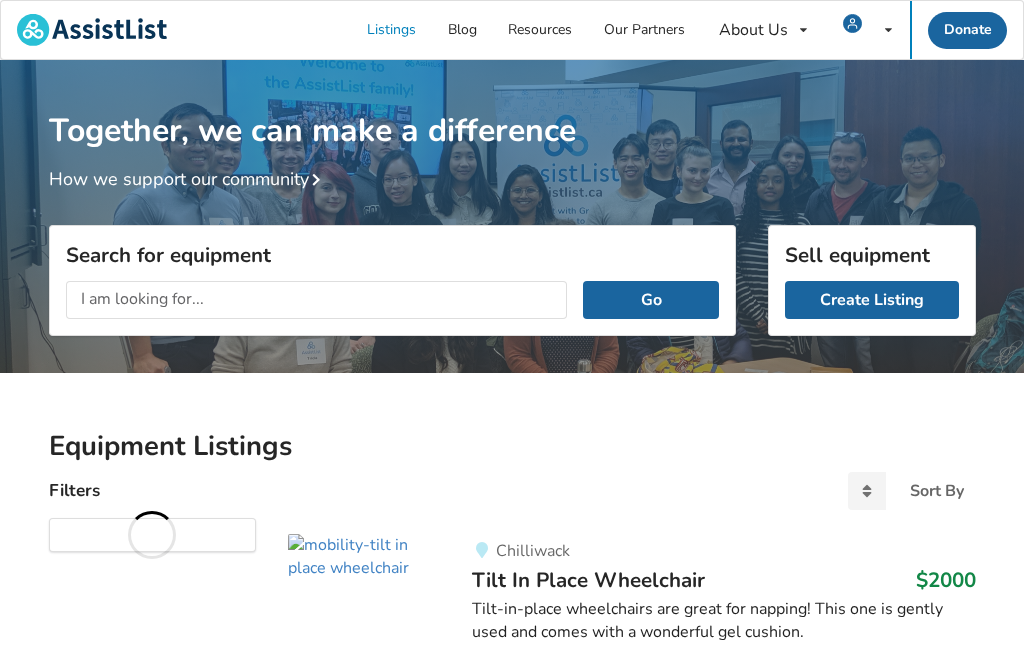 scroll, scrollTop: 123, scrollLeft: 0, axis: vertical 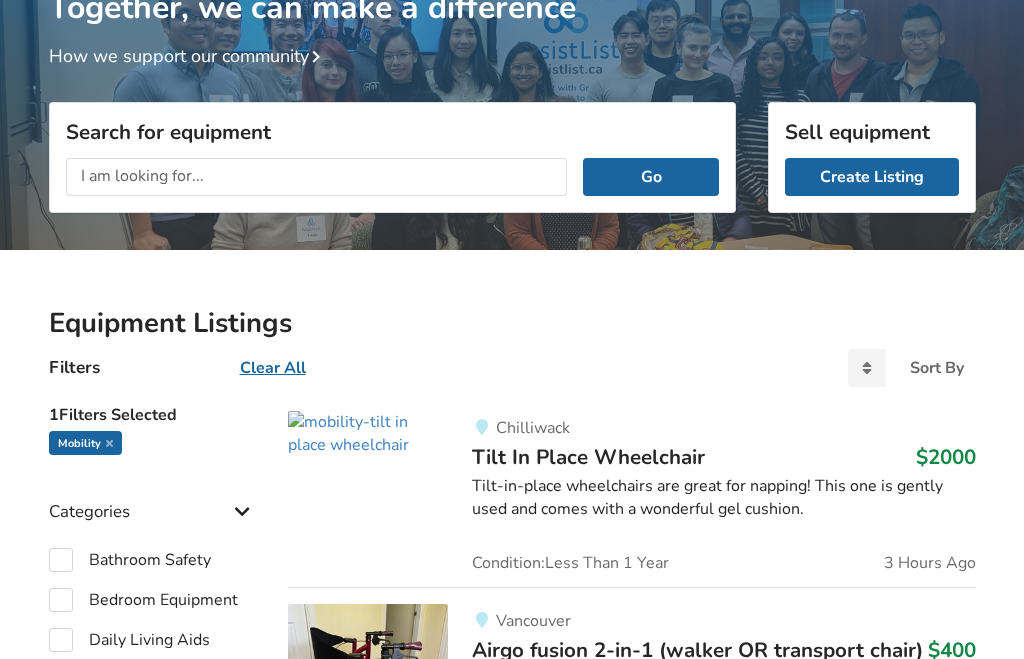 click on "Tilt-in-place wheelchairs are great for napping! This one is gently used and comes with a wonderful gel cushion." at bounding box center [723, 498] 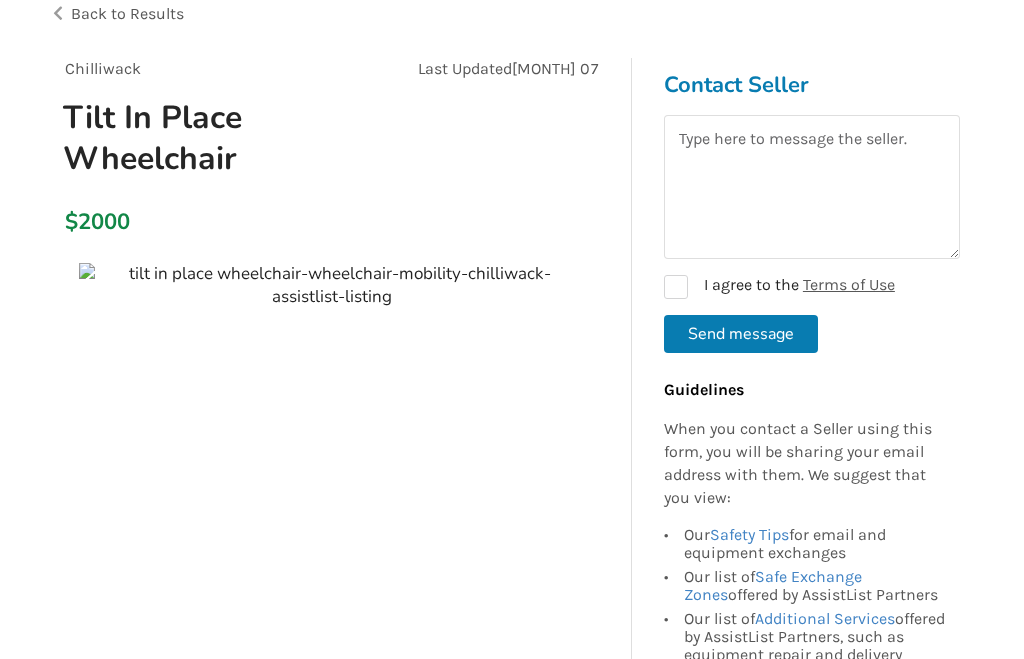 scroll, scrollTop: 0, scrollLeft: 0, axis: both 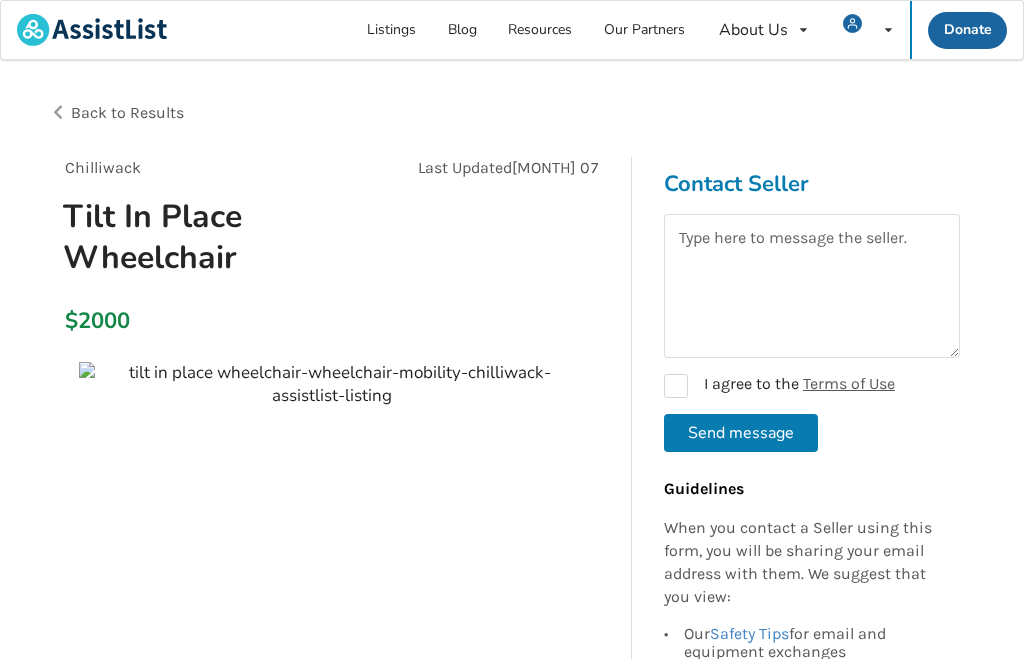 click on "Back to Results" at bounding box center [127, 112] 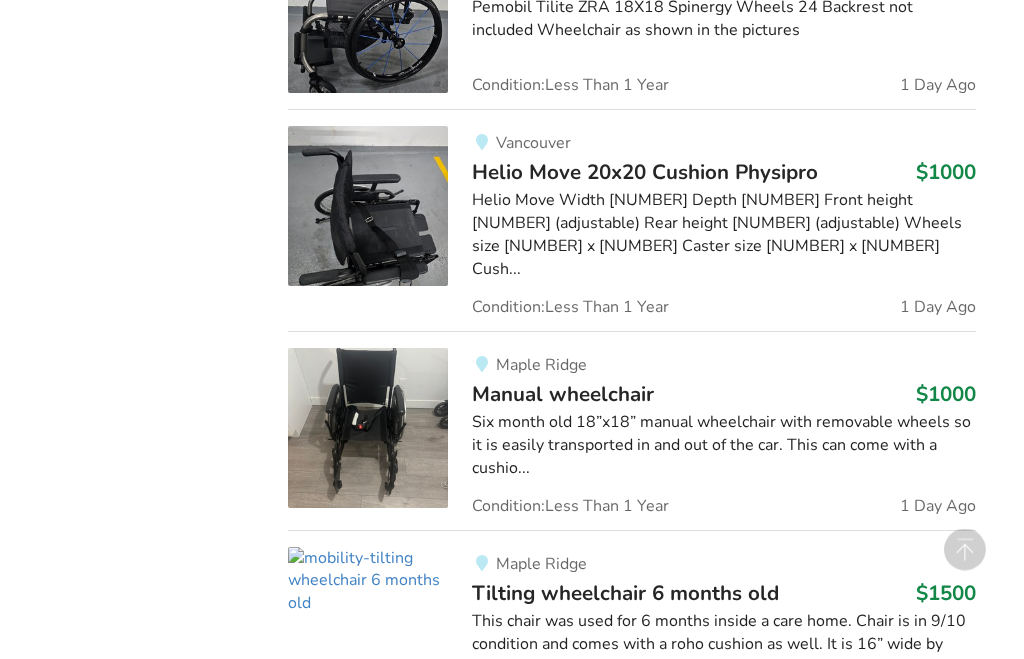 scroll, scrollTop: 2572, scrollLeft: 0, axis: vertical 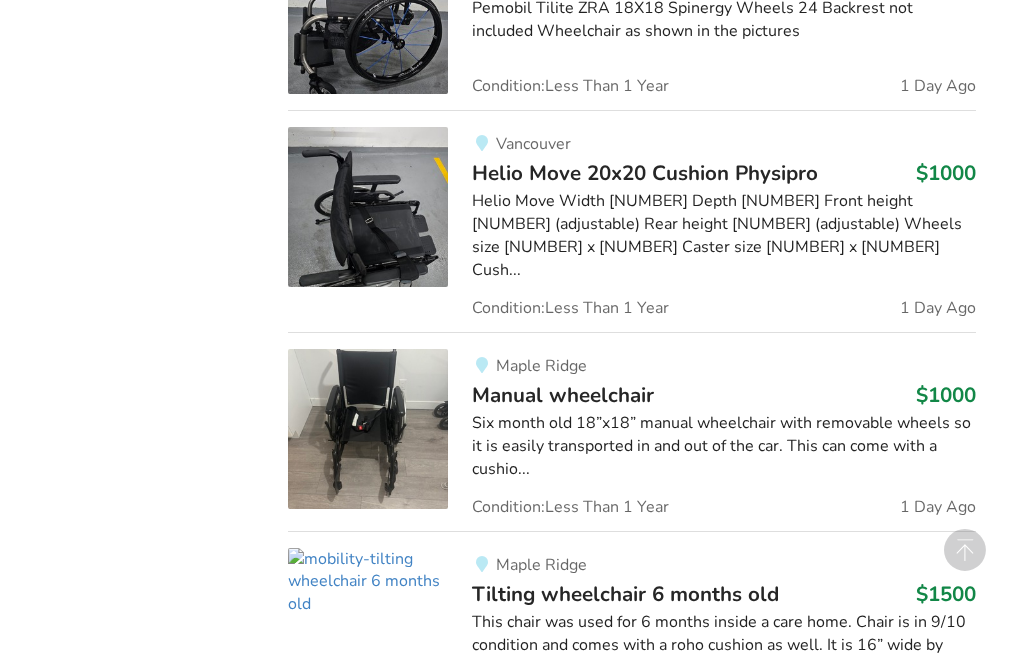click at bounding box center [368, 582] 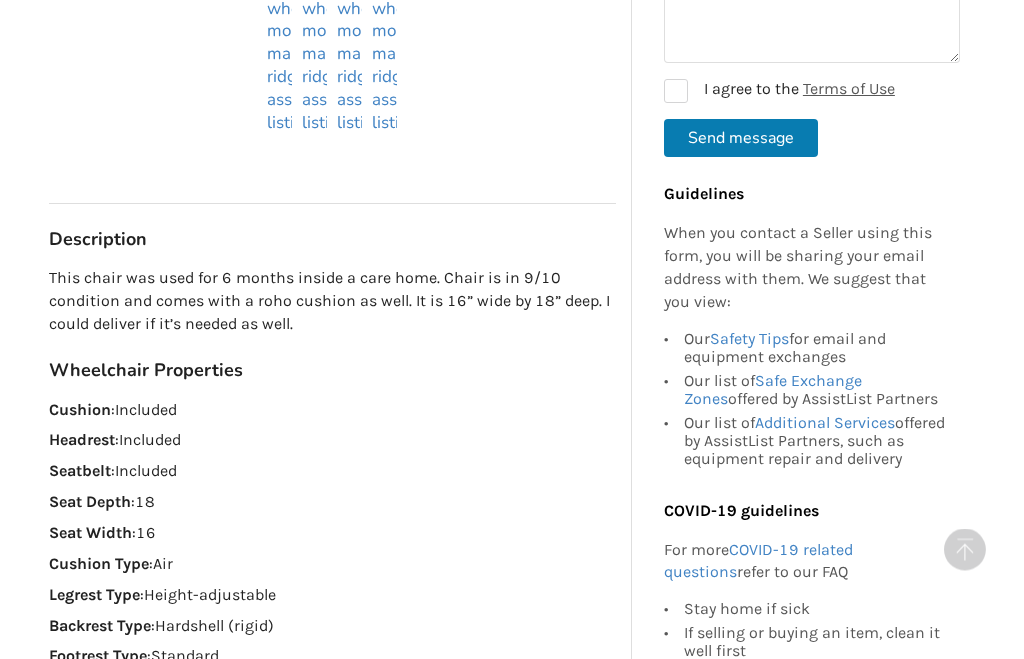 scroll, scrollTop: 794, scrollLeft: 0, axis: vertical 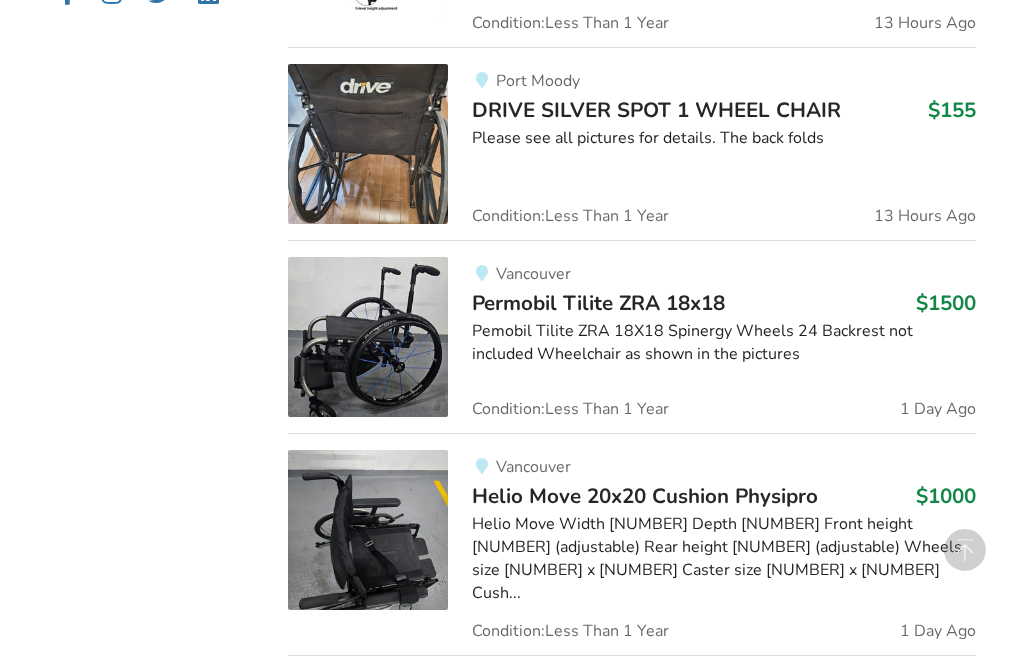 click on "Vancouver Helio Move [DIMENSION] Cushion Physipro [PRICE] Helio Move
Width [NUMBER] Depth [NUMBER]
Front height [NUMBER] (adjustable)
Rear height  [NUMBER] (adjustable)
Wheels size [NUMBER] x [NUMBER]
Caster size [NUMBER] x [NUMBER]
Cush... Condition:  Less Than [NUMBER] Year [NUMBER] Day Ago" at bounding box center [711, 544] 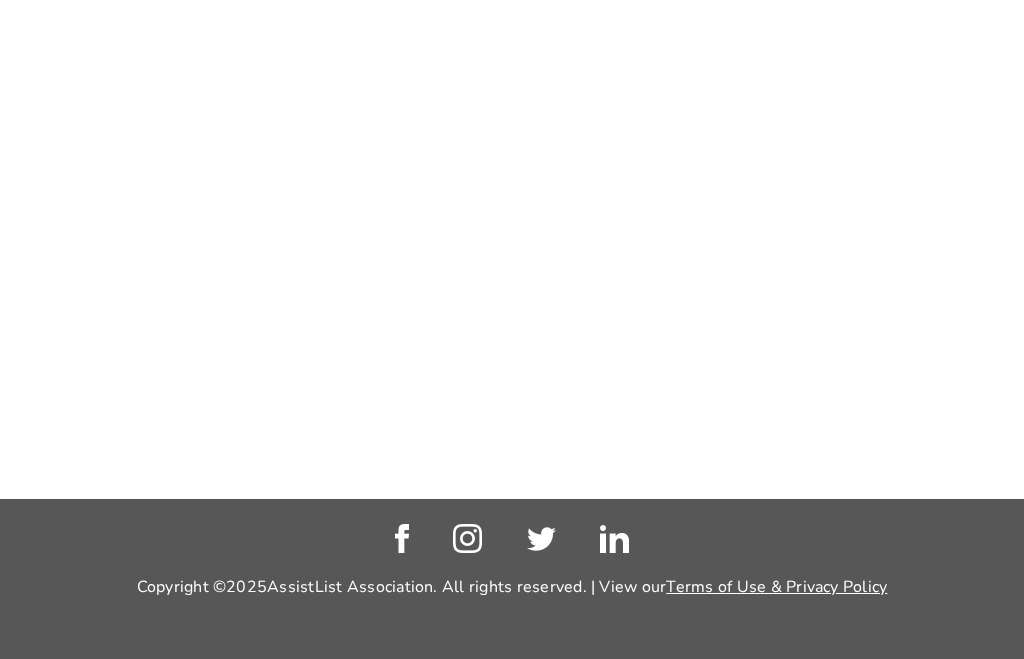 scroll, scrollTop: 0, scrollLeft: 0, axis: both 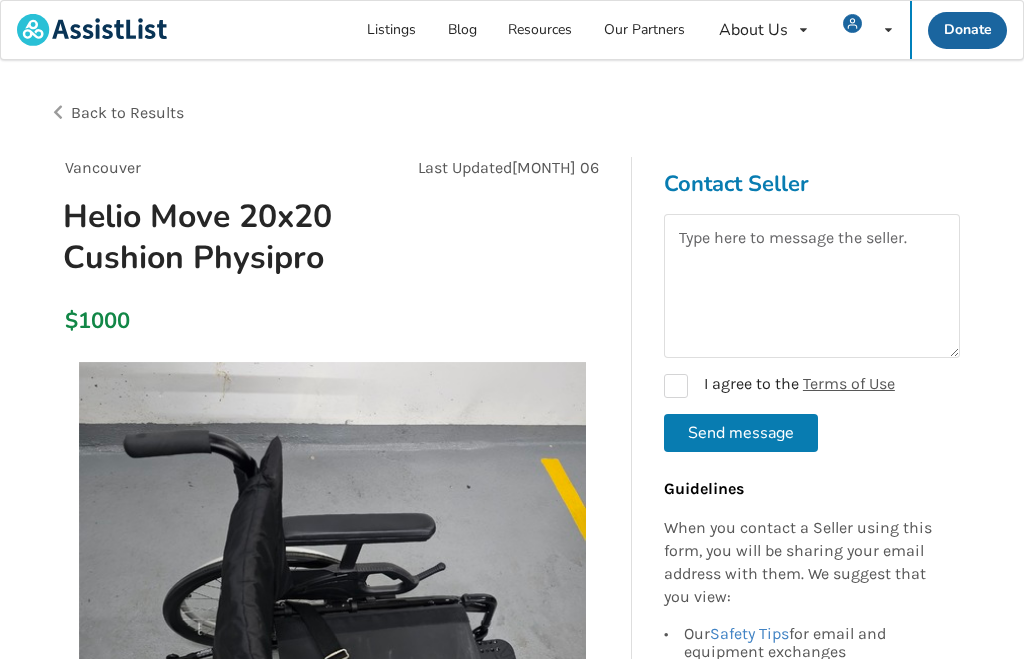 click on "Guidelines" at bounding box center (807, 489) 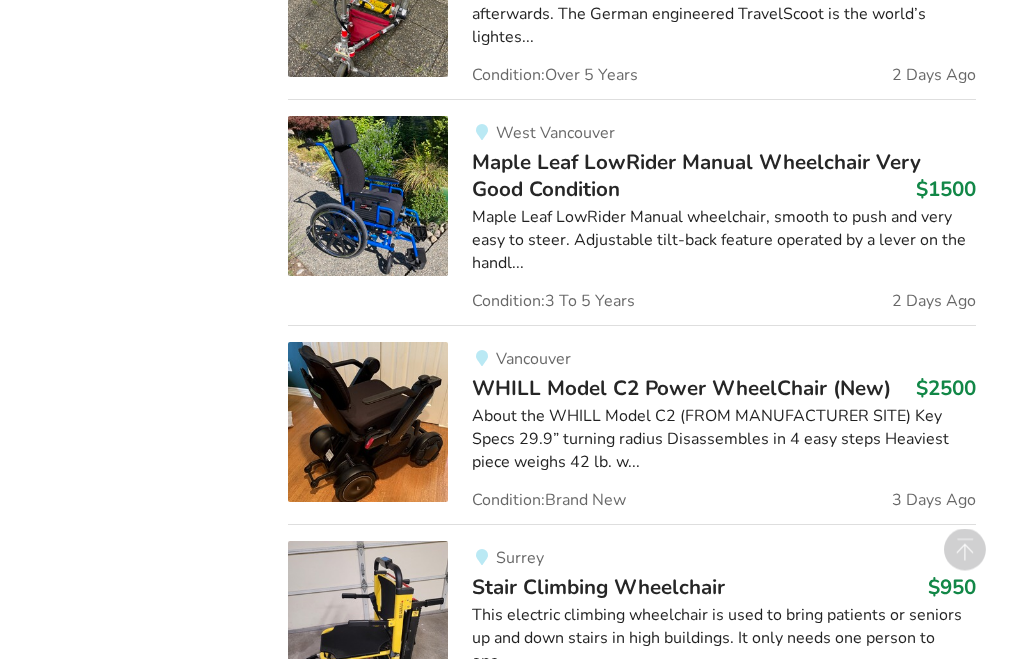scroll, scrollTop: 6941, scrollLeft: 0, axis: vertical 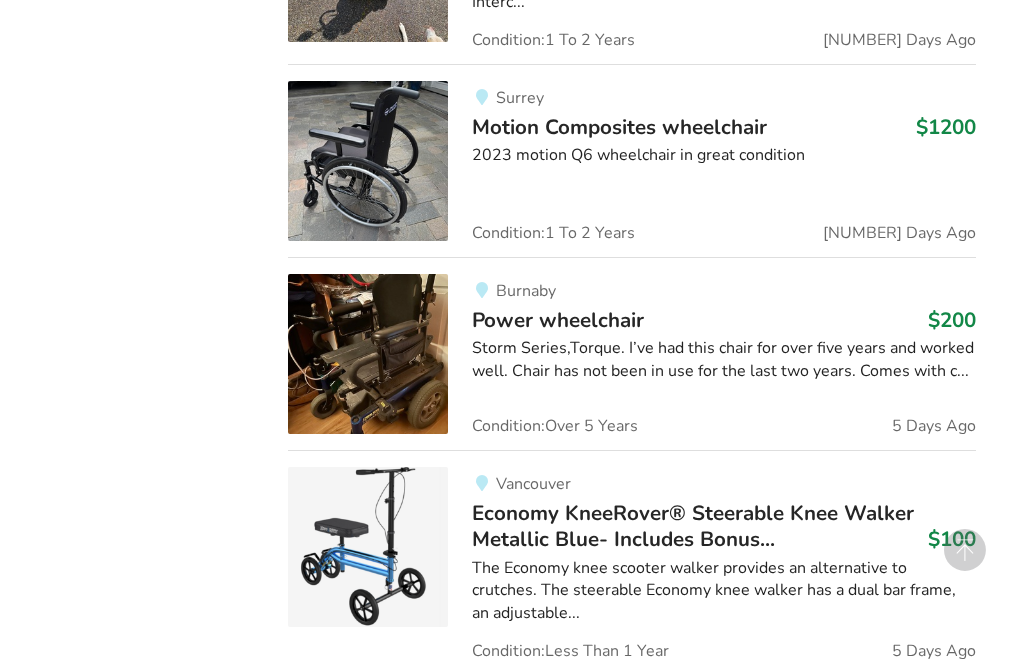 click at bounding box center [368, 354] 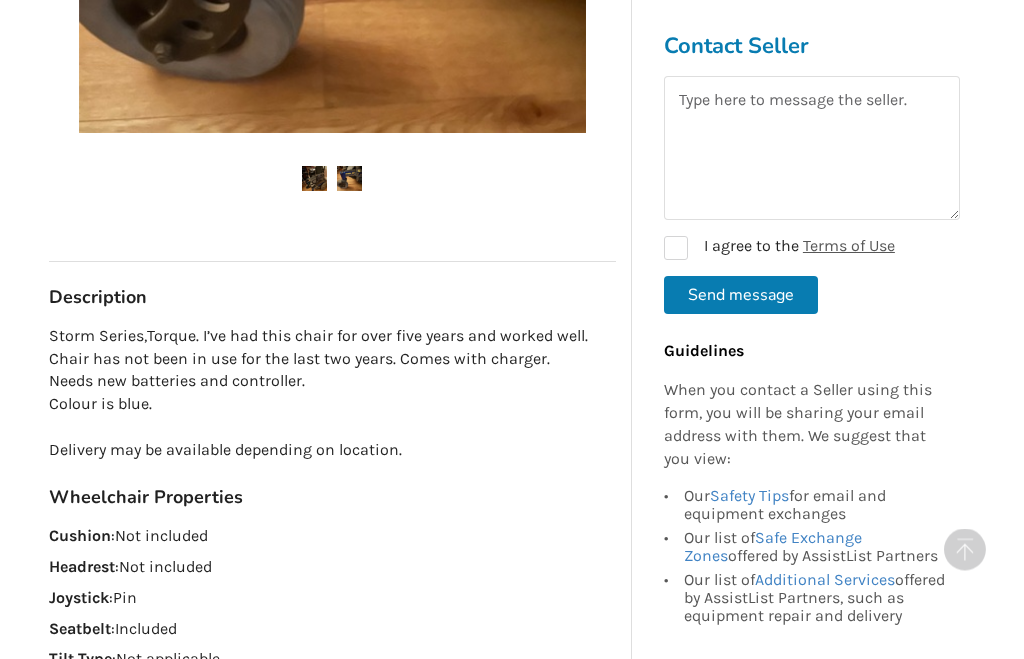 scroll, scrollTop: 693, scrollLeft: 0, axis: vertical 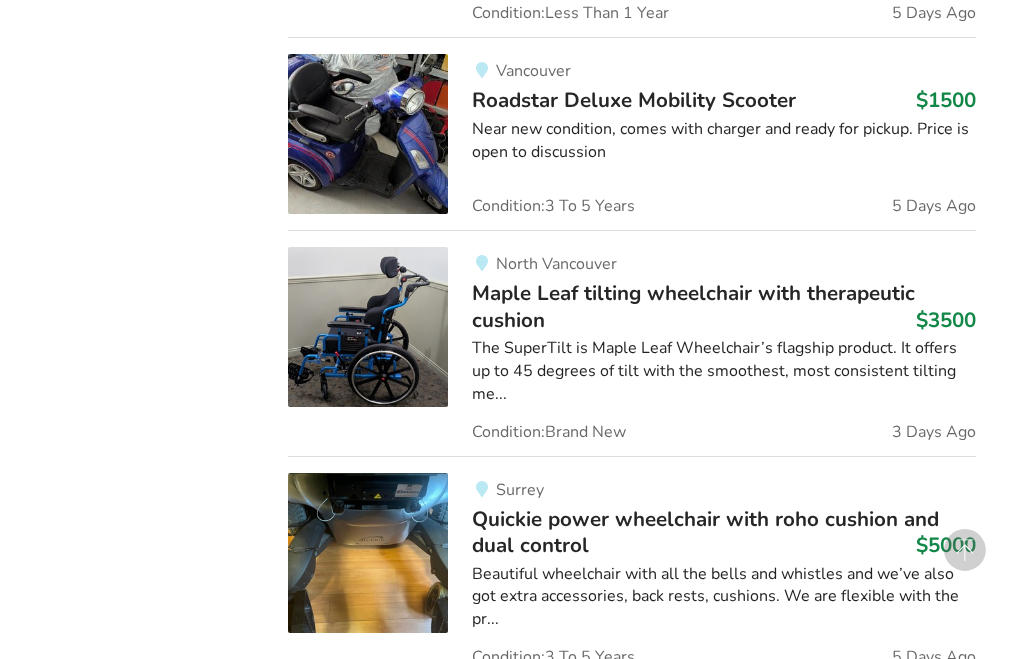 click at bounding box center [368, 553] 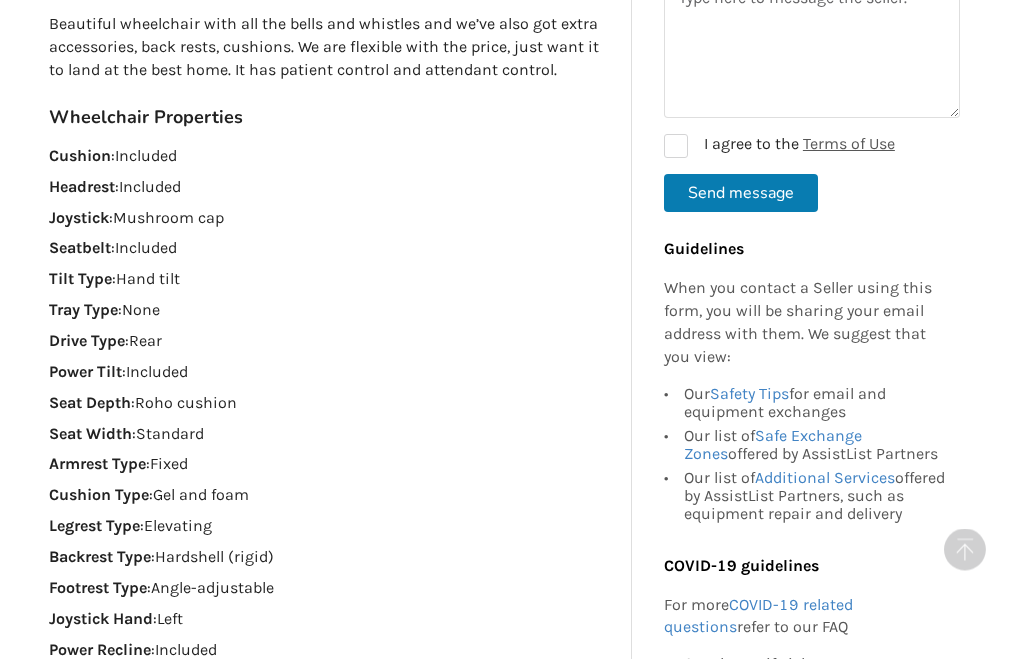 scroll, scrollTop: 1130, scrollLeft: 0, axis: vertical 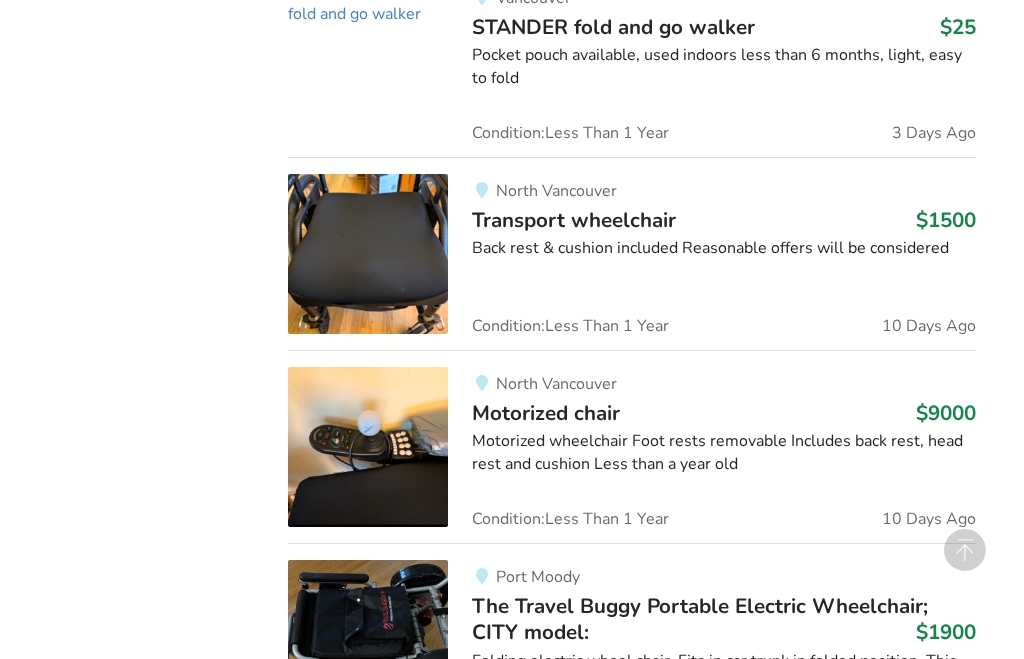 click at bounding box center [368, 447] 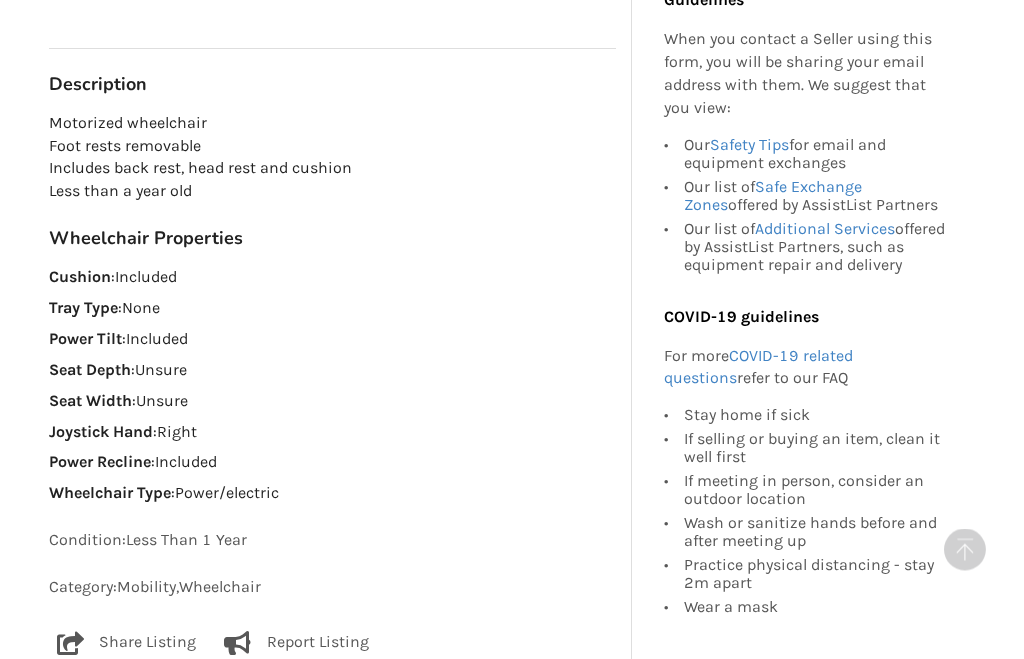 scroll, scrollTop: 910, scrollLeft: 0, axis: vertical 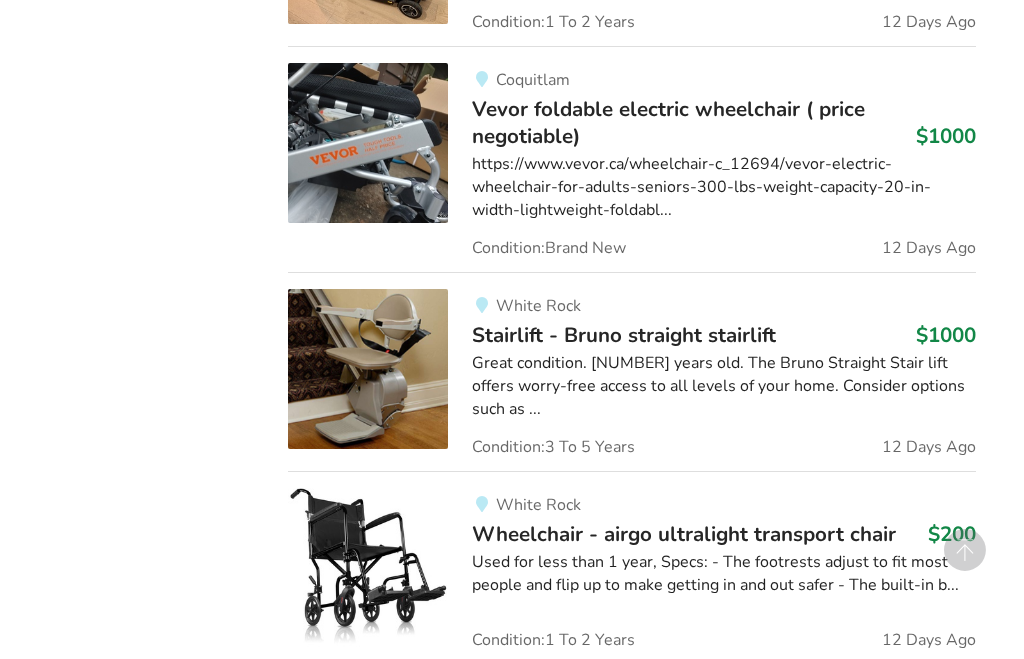 click on "White Rock Wheelchair - airgo ultralight transport chair $[PRICE] Used for less than a year,
Specs:
- The footrests adjust to fit most people and flip up to make getting in and out safer
- The built-in b... Condition:  1 To 2 Years [DAYS] Days Ago" at bounding box center (711, 568) 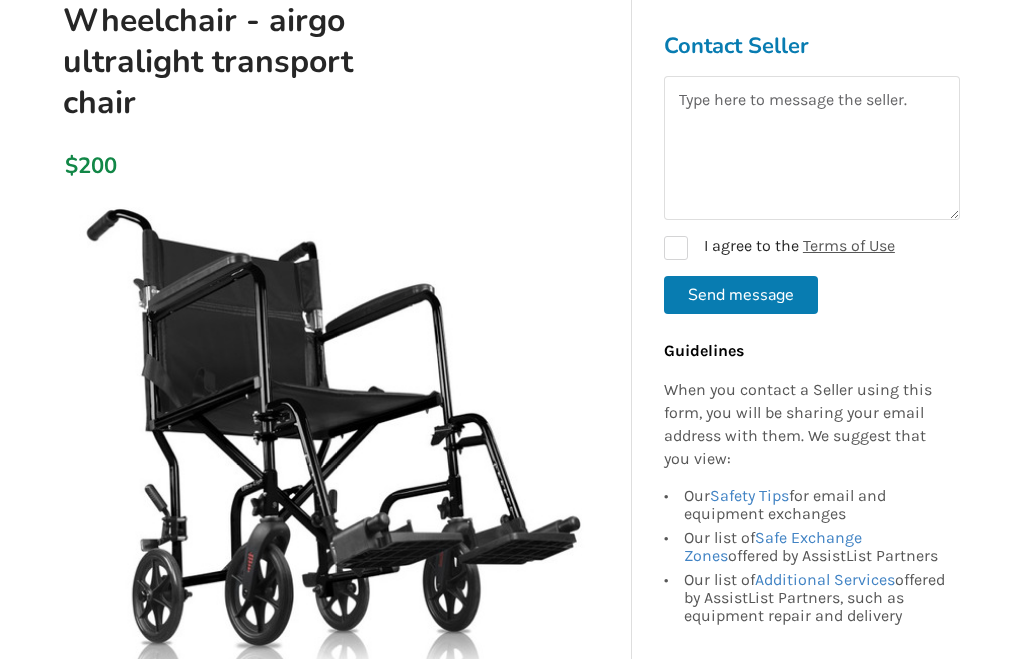 scroll, scrollTop: 196, scrollLeft: 0, axis: vertical 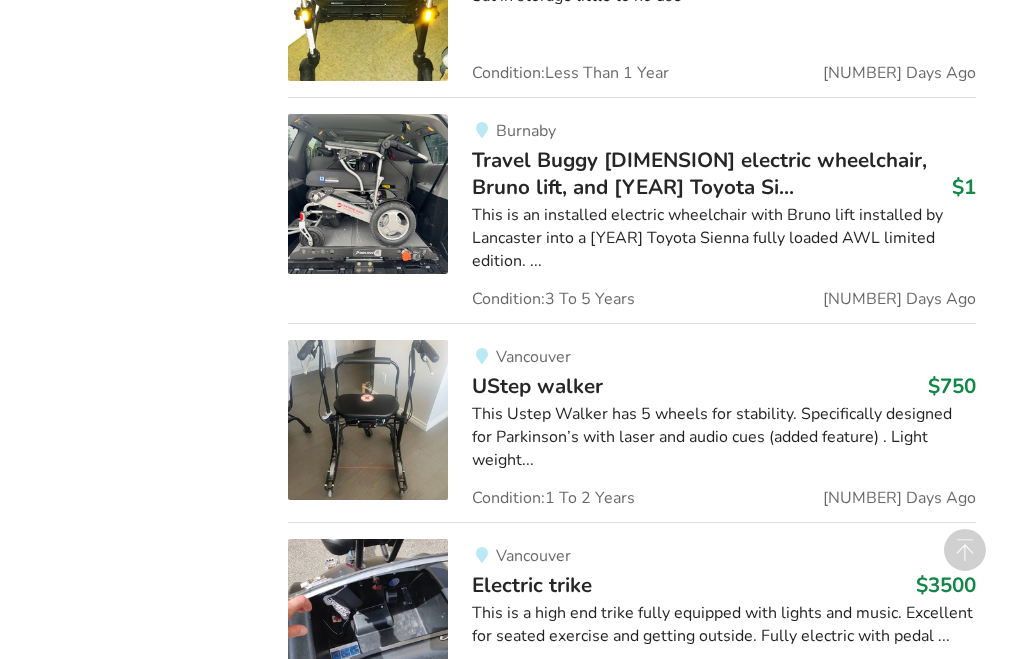 click at bounding box center [368, 619] 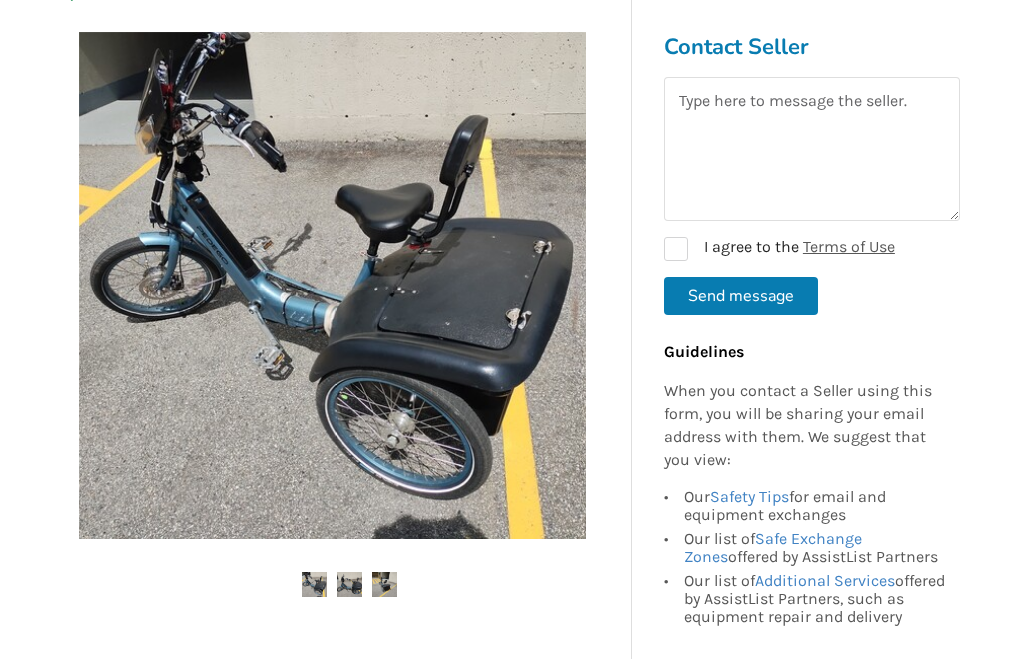 scroll, scrollTop: 287, scrollLeft: 0, axis: vertical 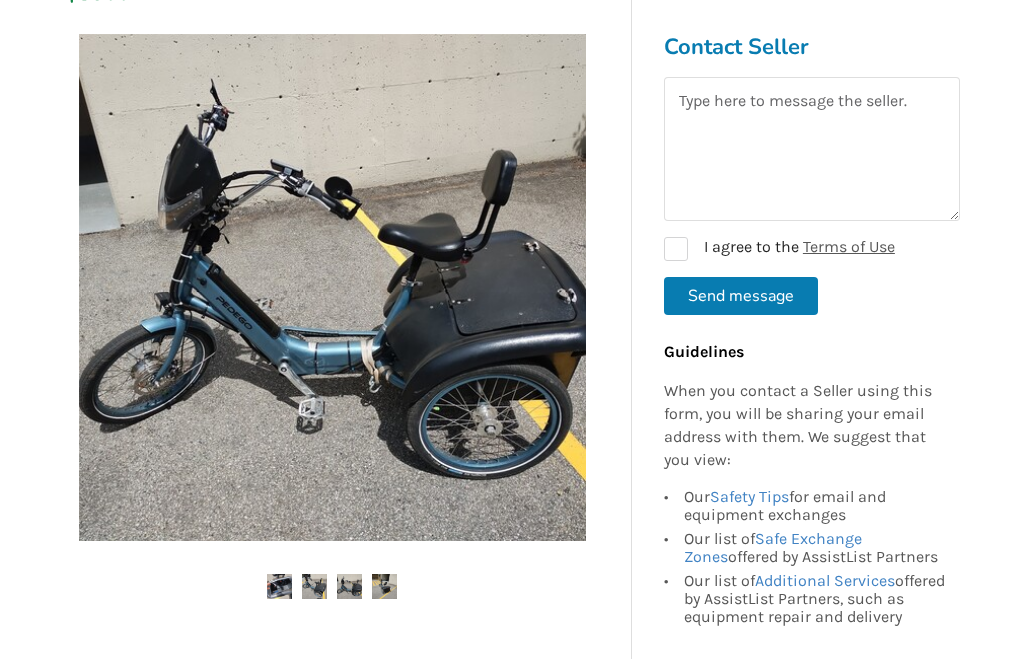 click at bounding box center (332, 282) 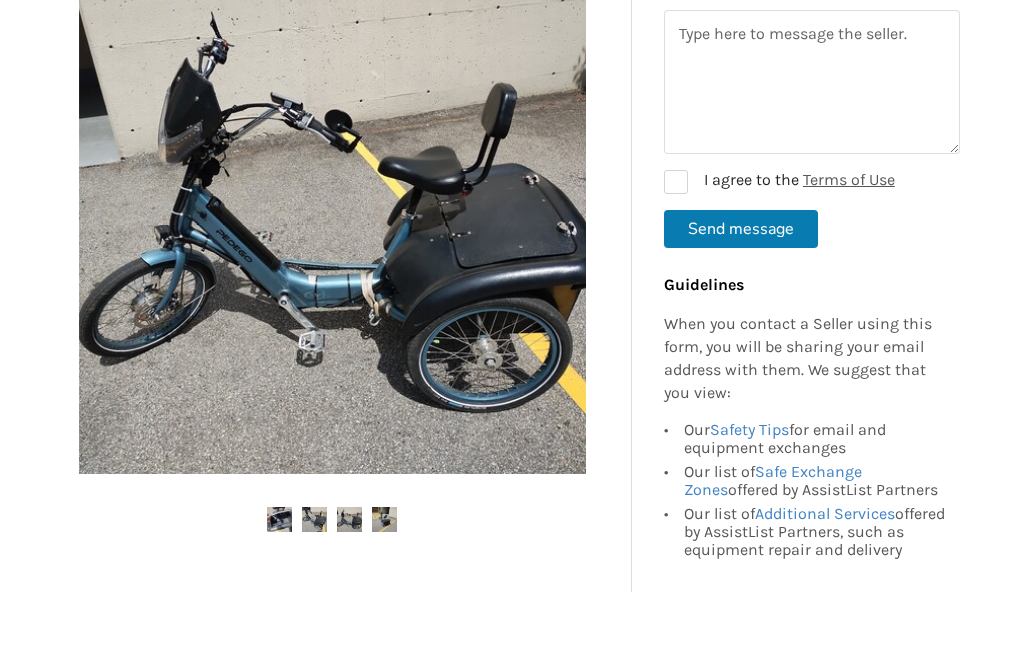 scroll, scrollTop: 354, scrollLeft: 0, axis: vertical 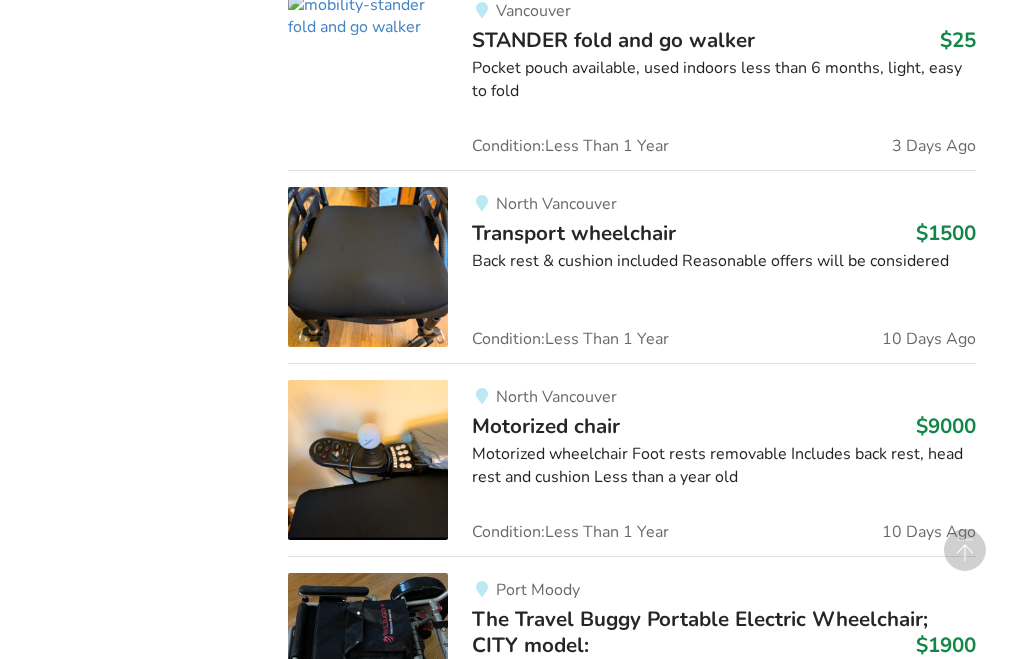 click on "Stannah Curved stair lift" at bounding box center [589, 821] 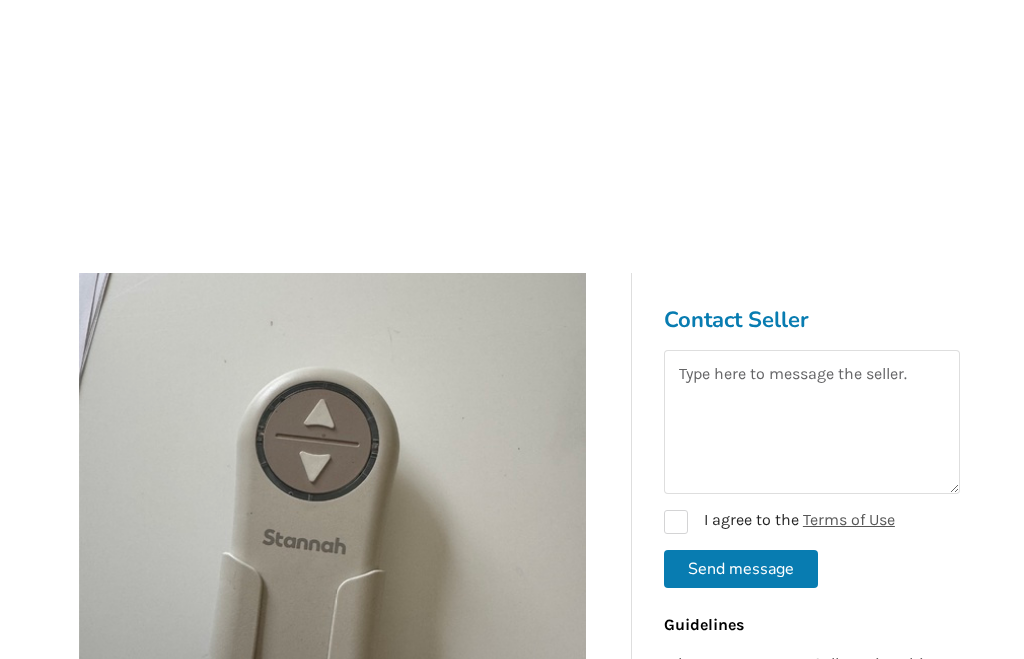 scroll, scrollTop: 0, scrollLeft: 0, axis: both 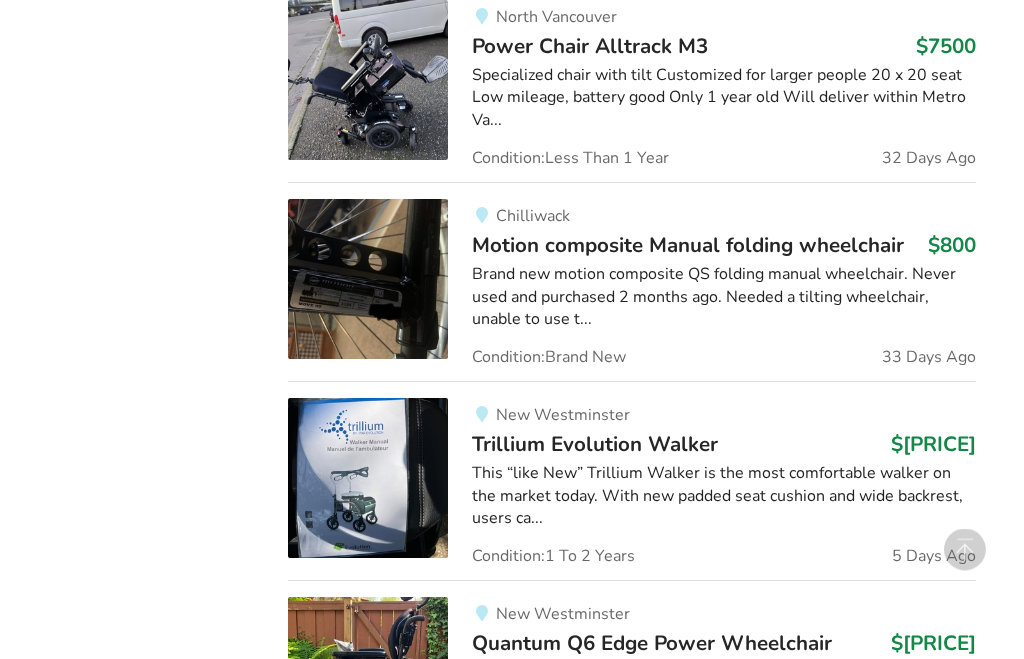 click on "Quantum Q6 Edge Power Wheelchair 2017, Pearl Pink, in great shape, only the left arm rest is worn/see pic.  Please see all spec sheets attac..." at bounding box center (723, 696) 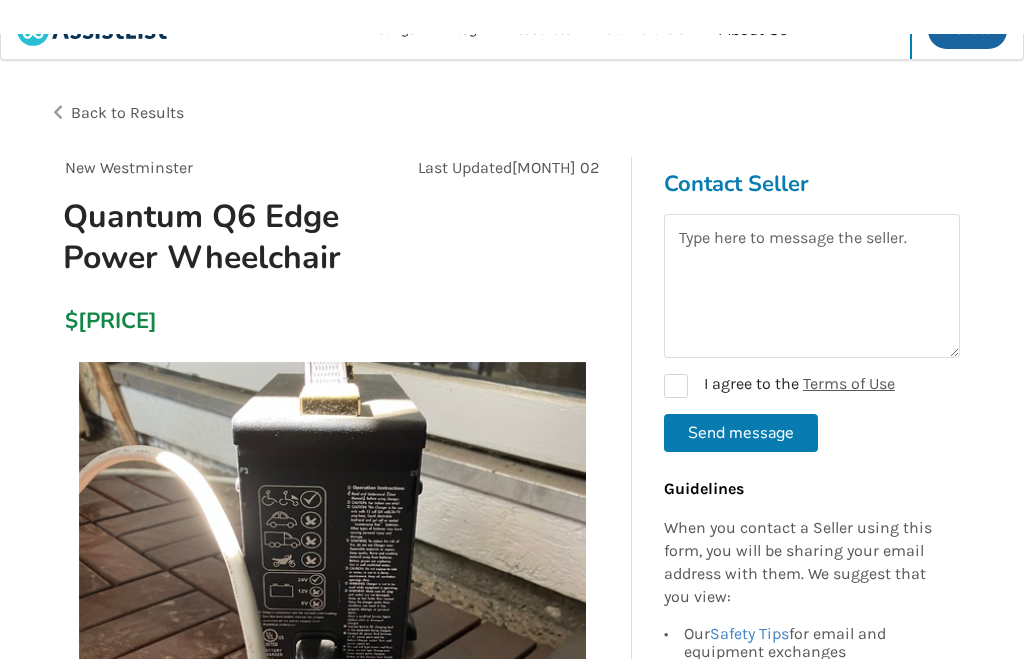 scroll, scrollTop: 0, scrollLeft: 0, axis: both 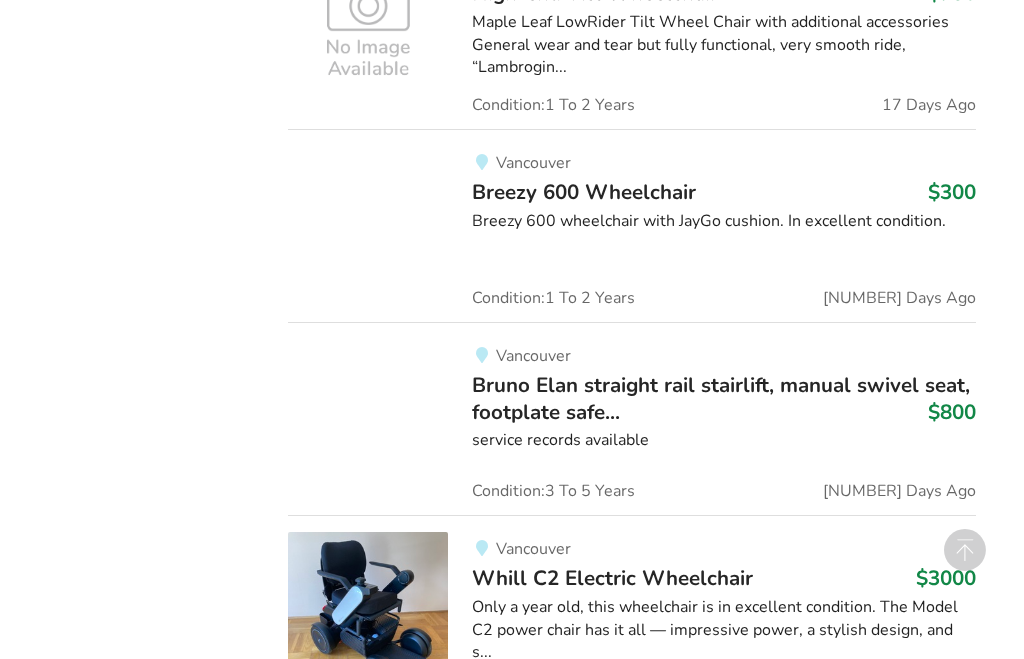 click at bounding box center (723, 1086) 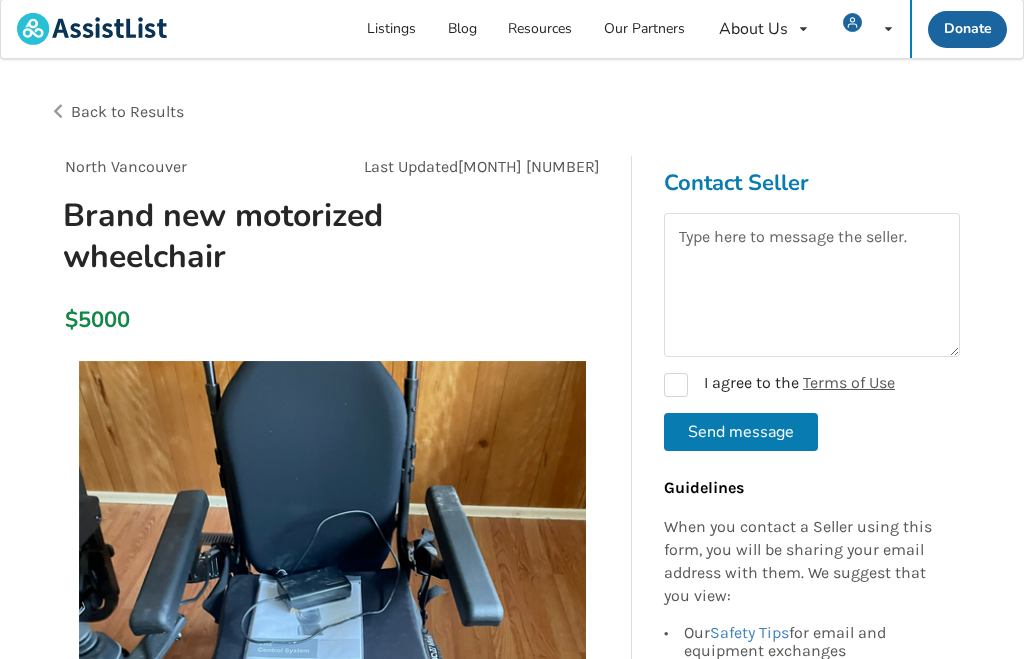 scroll, scrollTop: 0, scrollLeft: 0, axis: both 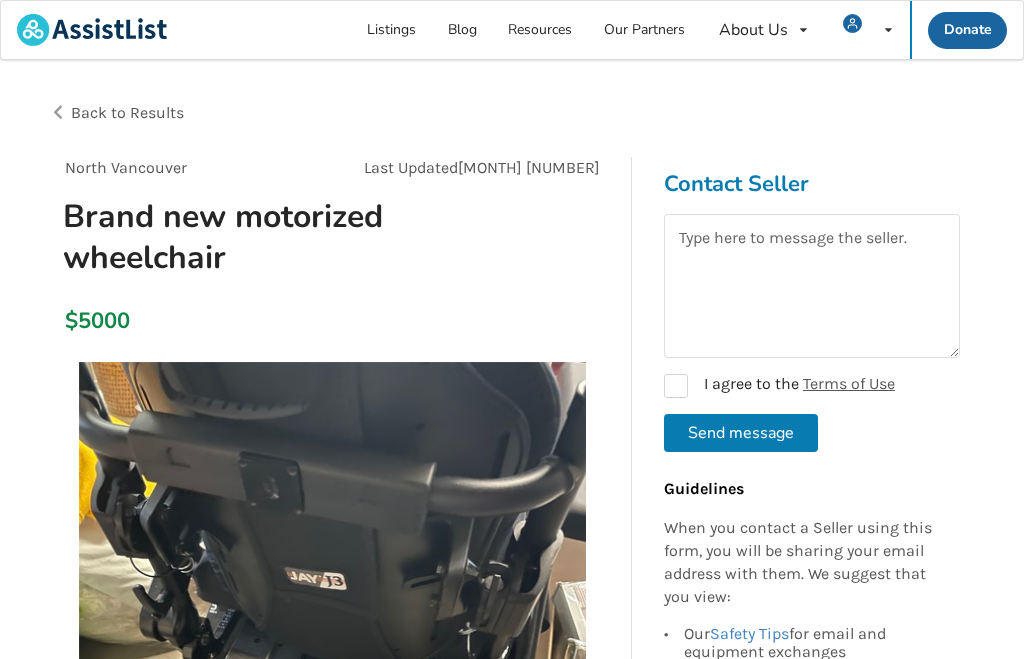 click on "Back to Results" at bounding box center (127, 112) 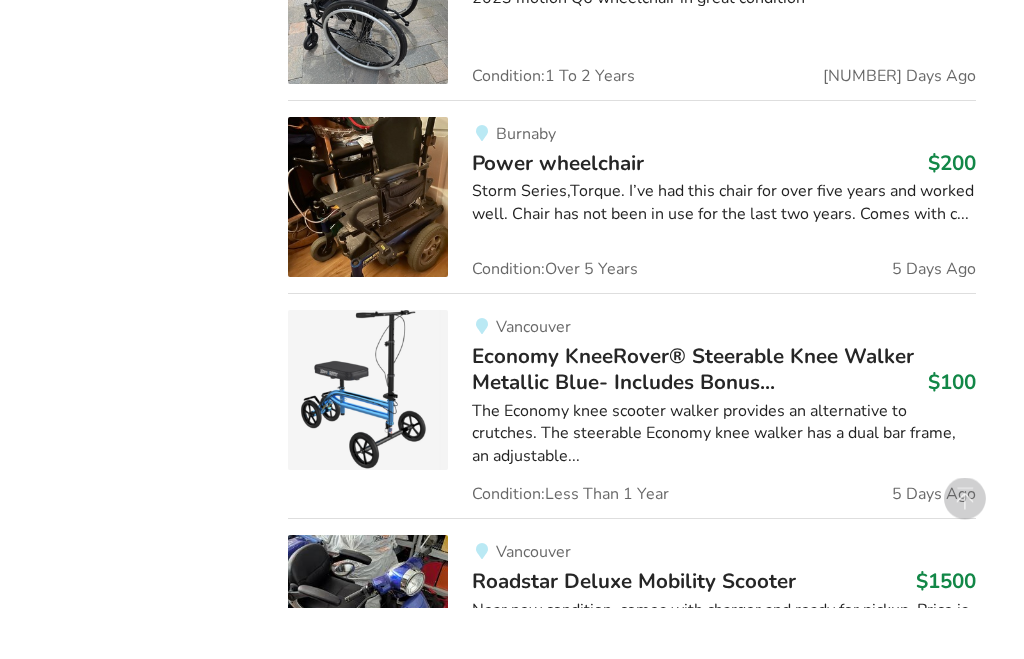 scroll, scrollTop: 8295, scrollLeft: 0, axis: vertical 